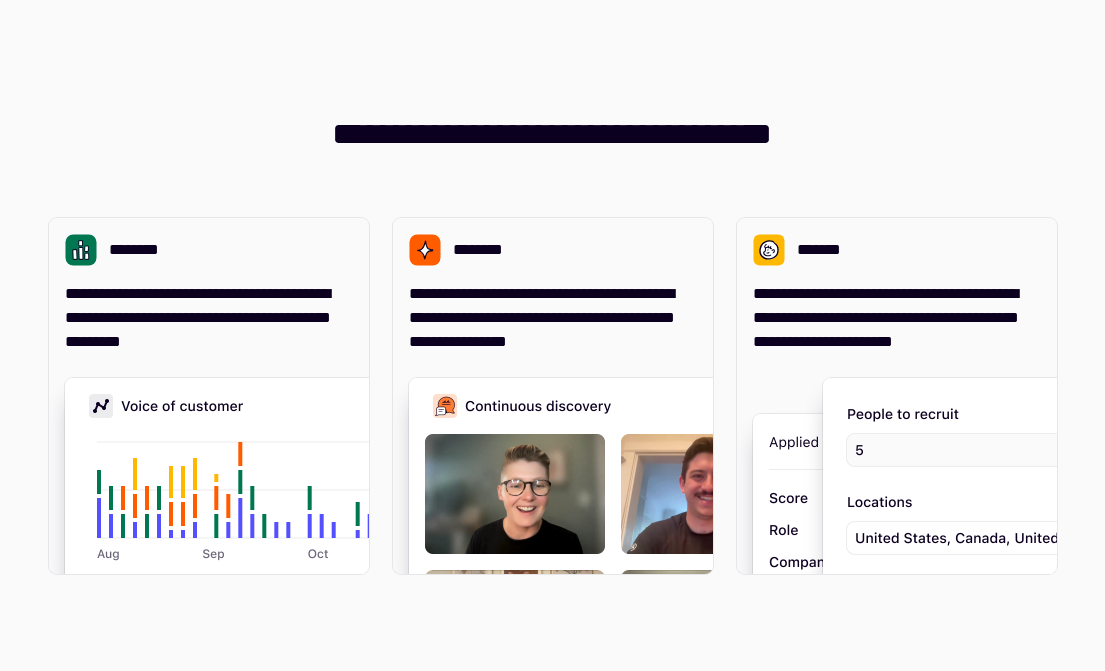 scroll, scrollTop: 0, scrollLeft: 0, axis: both 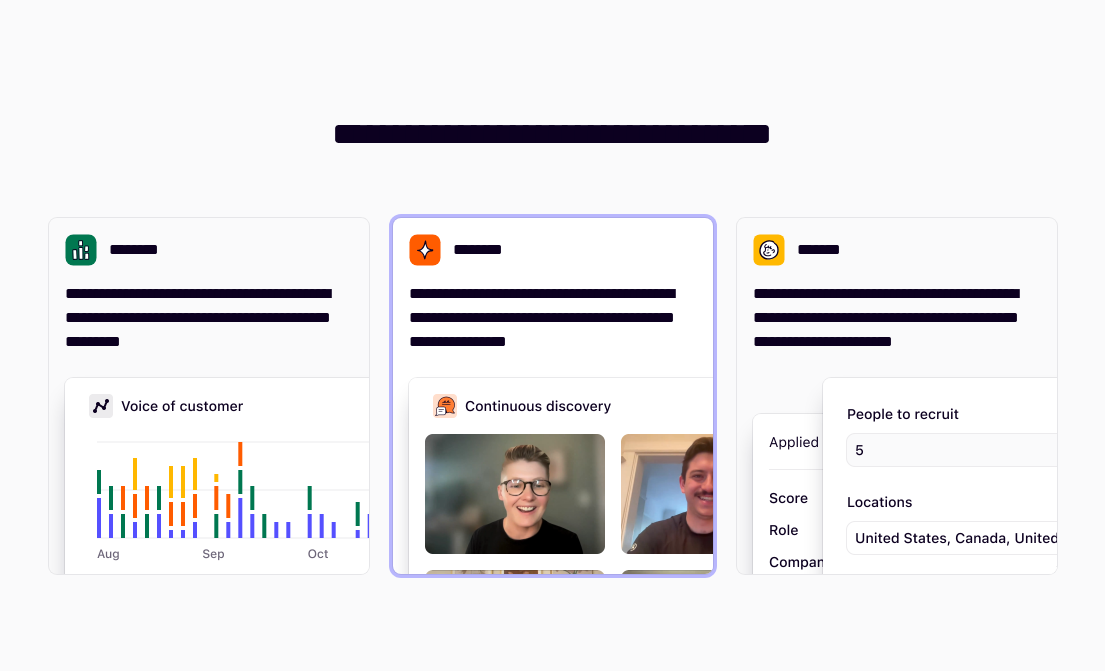 click on "**********" at bounding box center [553, 396] 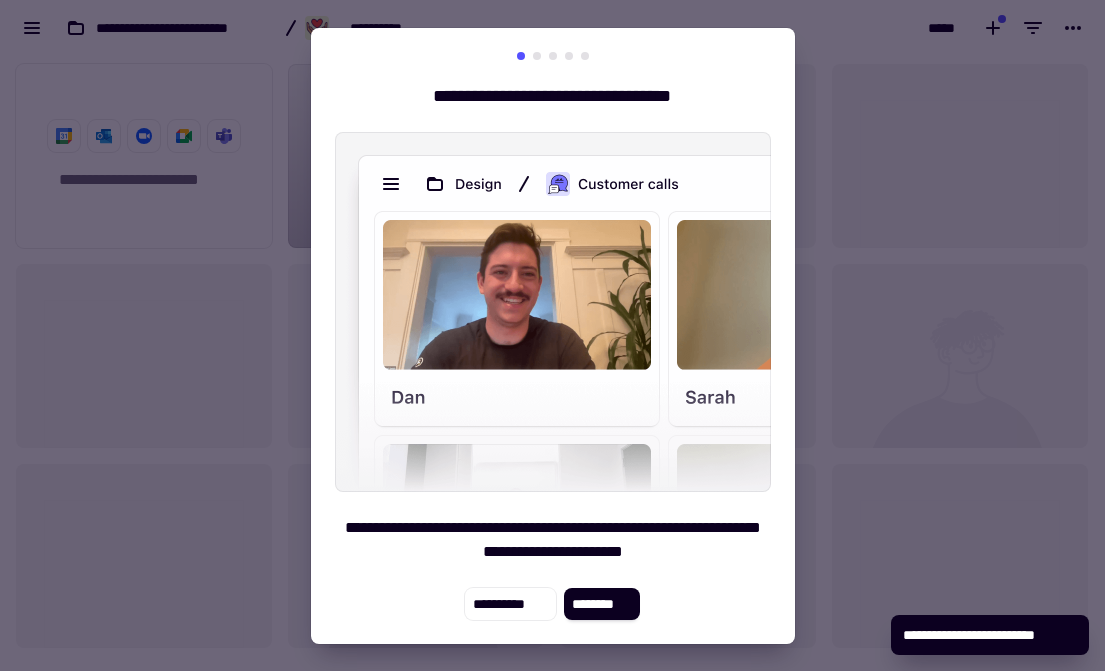 scroll, scrollTop: 1, scrollLeft: 1, axis: both 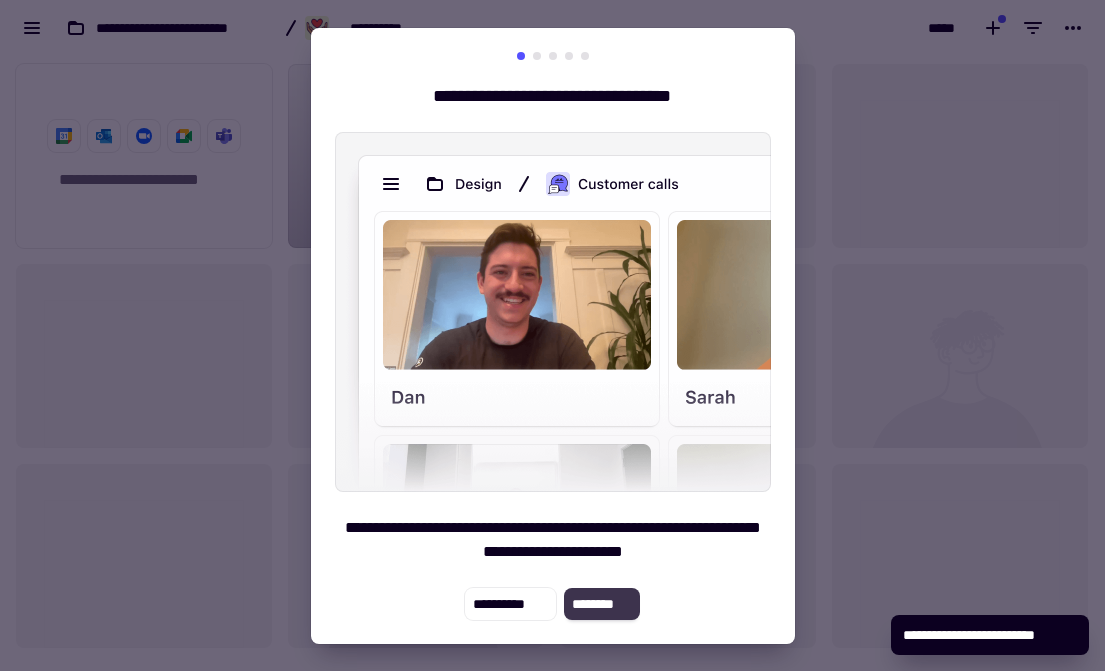 click on "********" 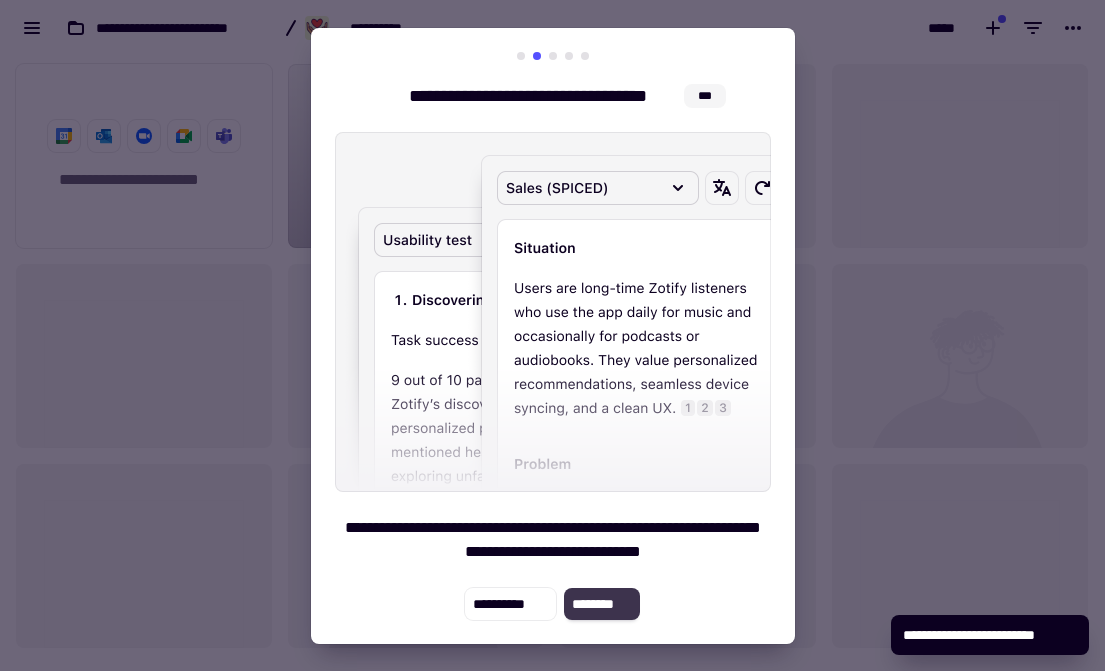 click on "********" 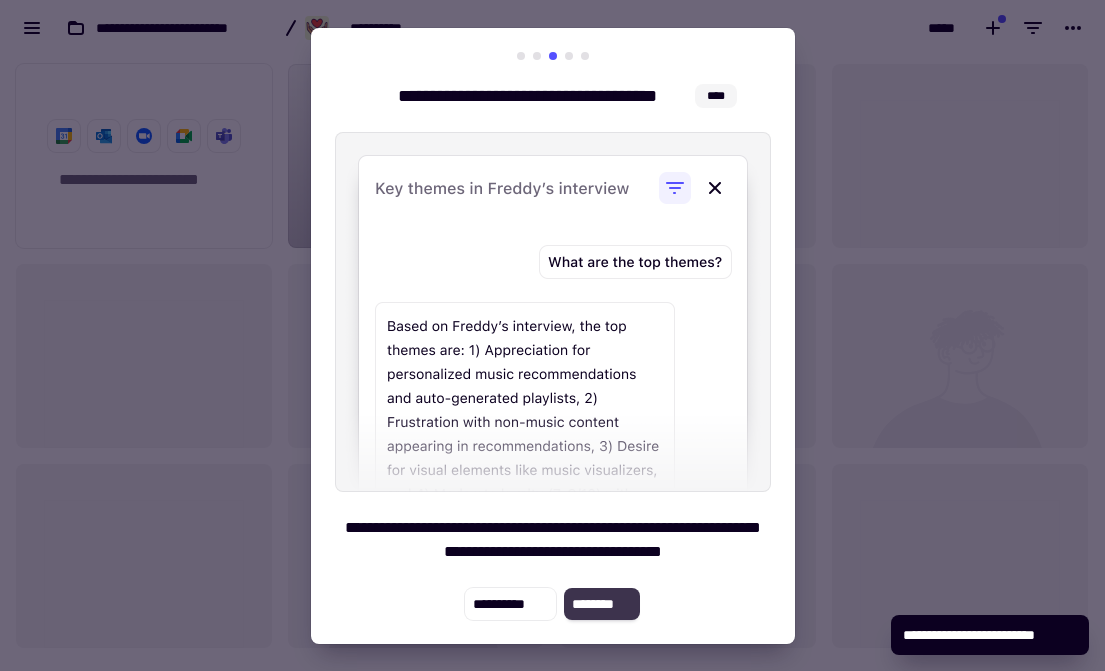 click on "********" 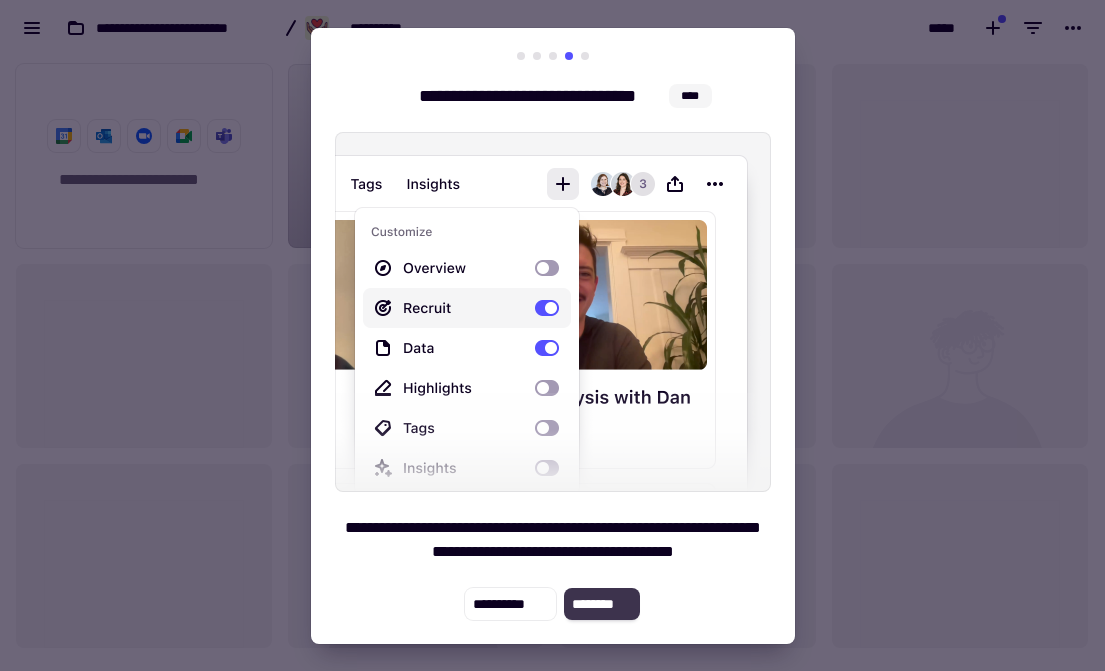 click on "********" 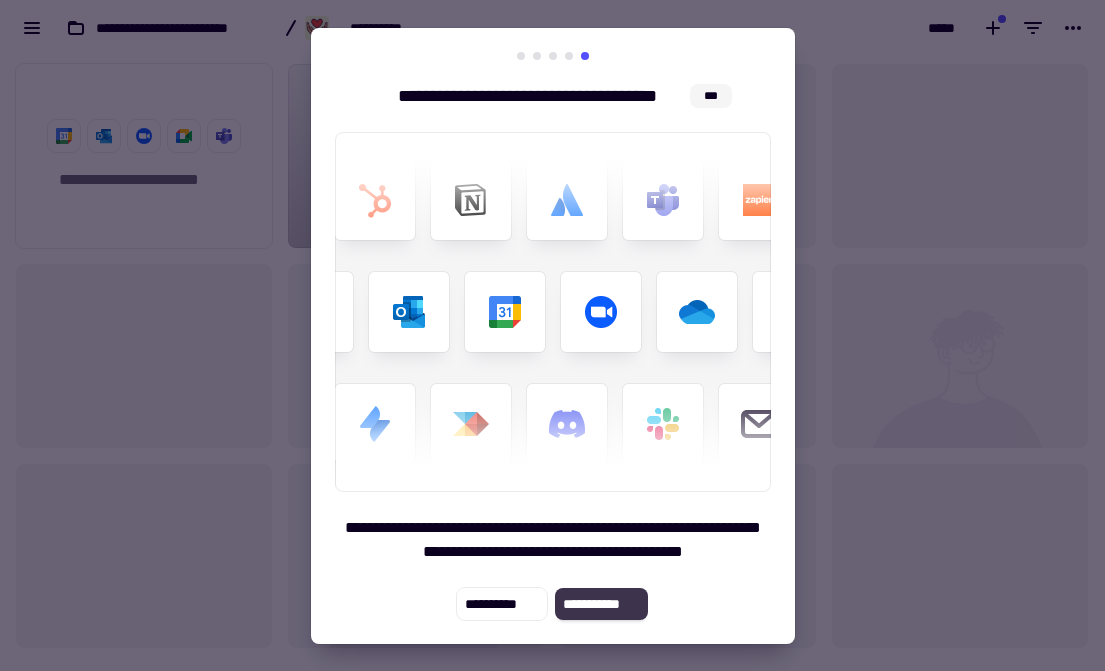 click on "**********" 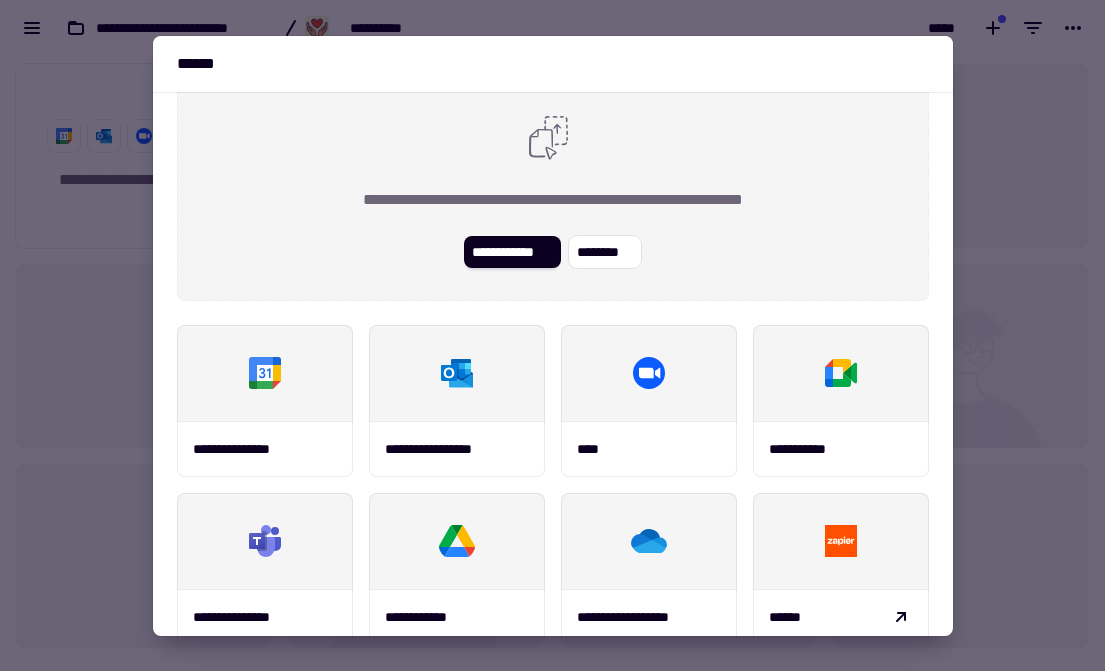 scroll, scrollTop: 0, scrollLeft: 0, axis: both 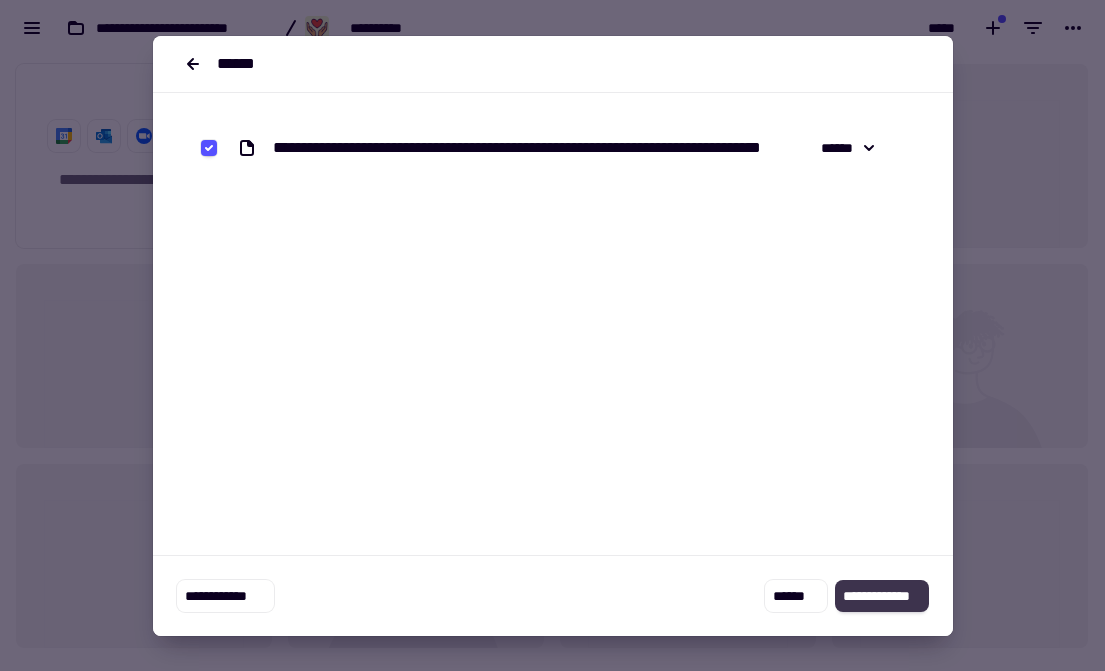 click on "**********" 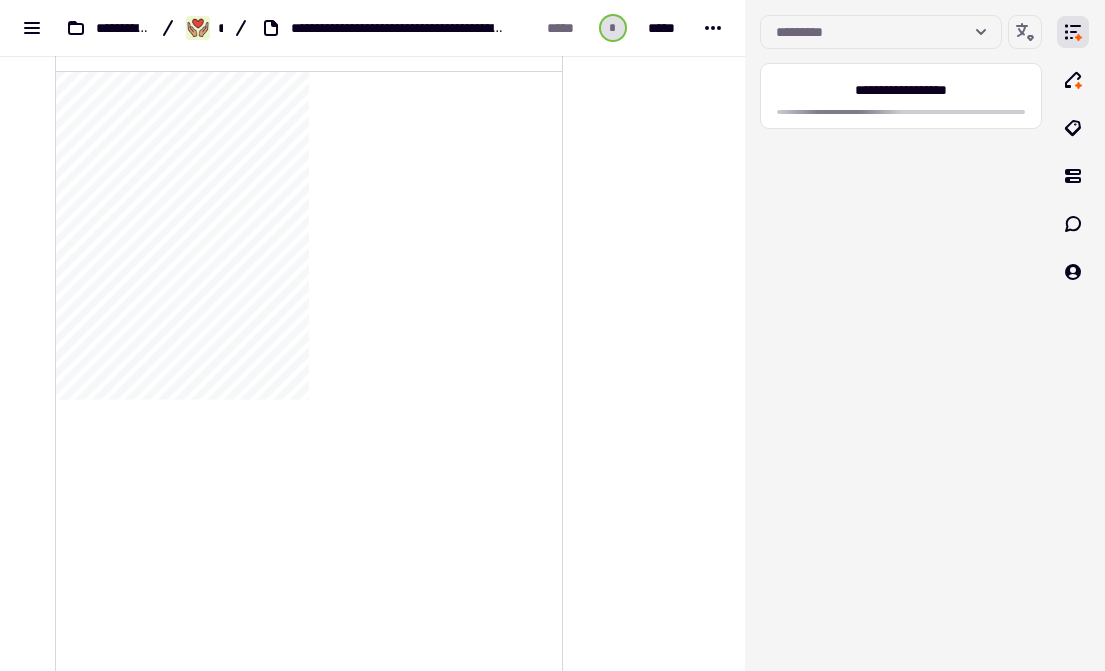 scroll, scrollTop: 0, scrollLeft: 0, axis: both 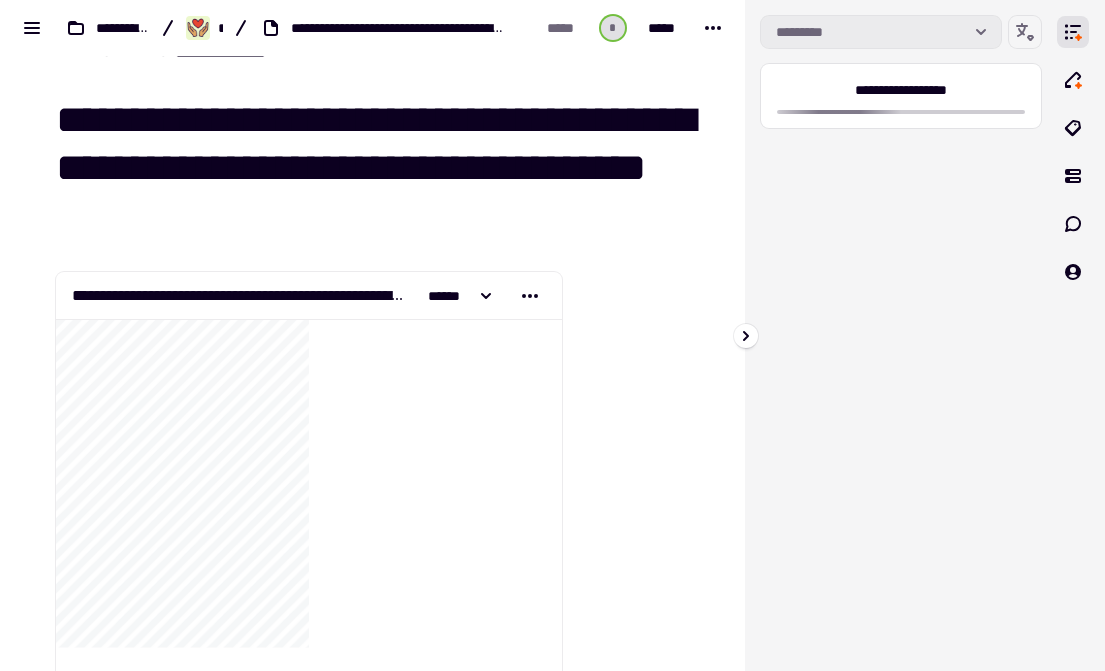 click on "*********" 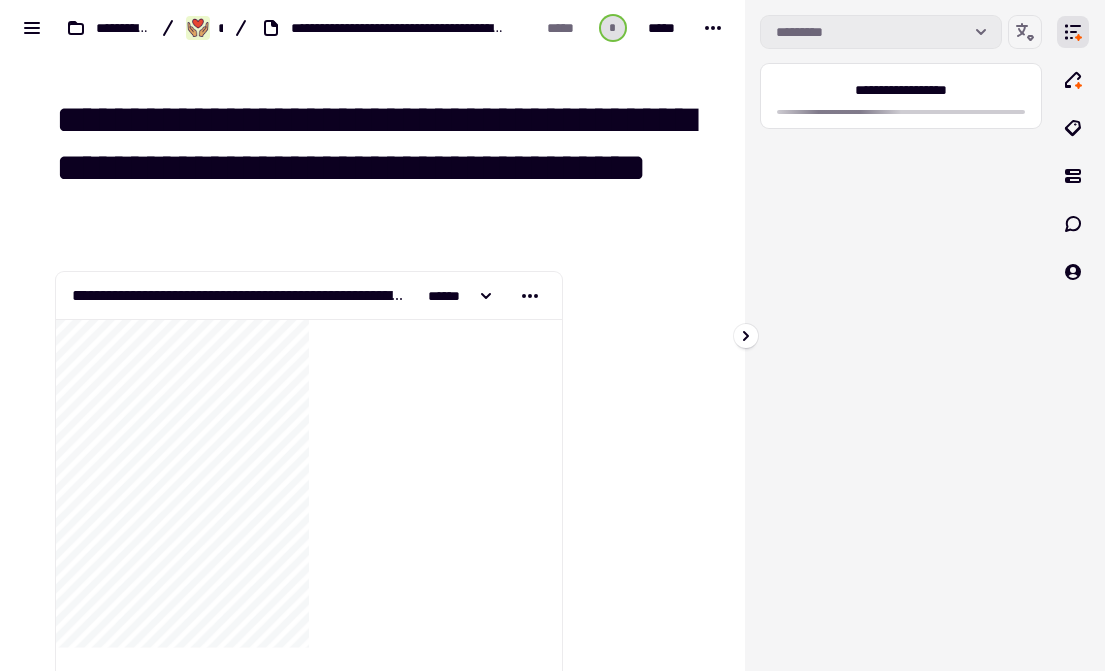 click 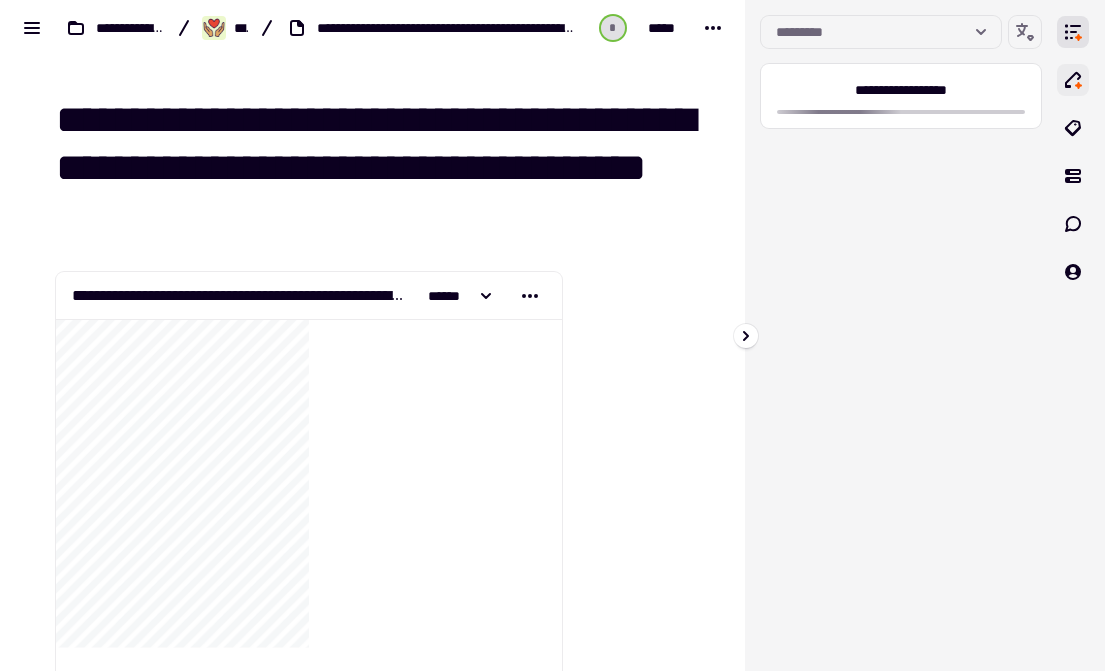 click 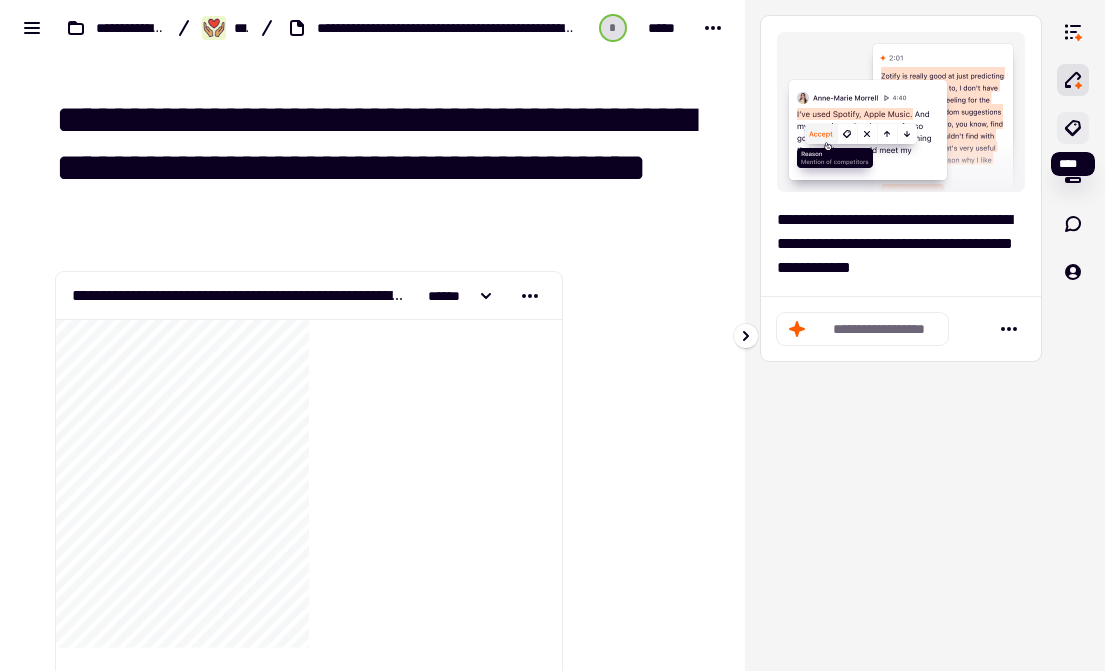 click 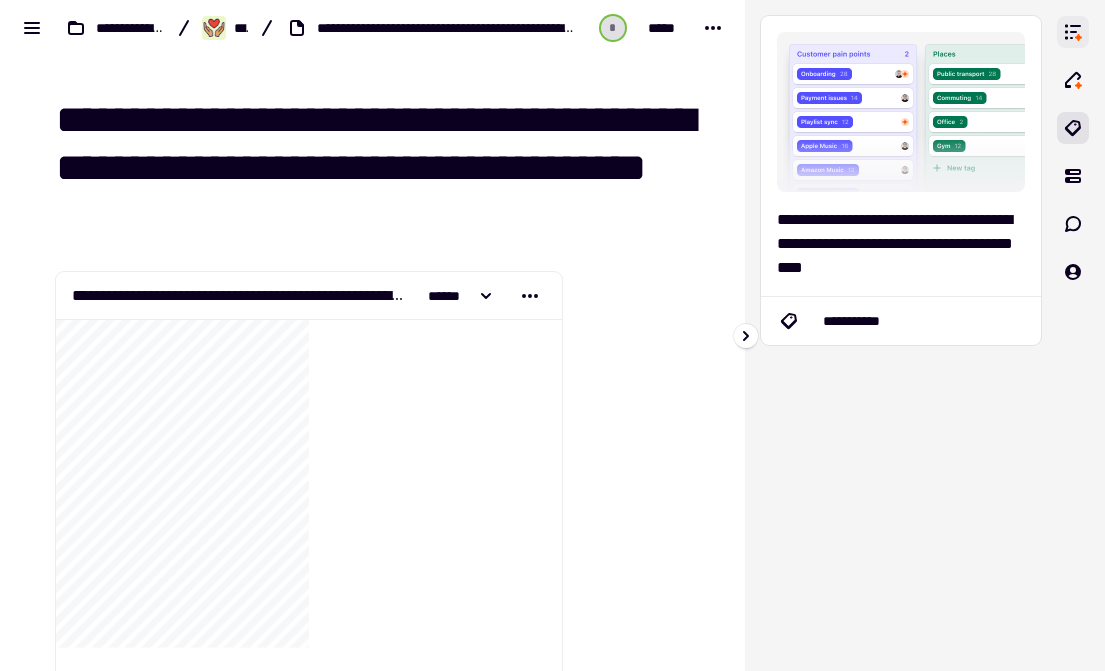 click 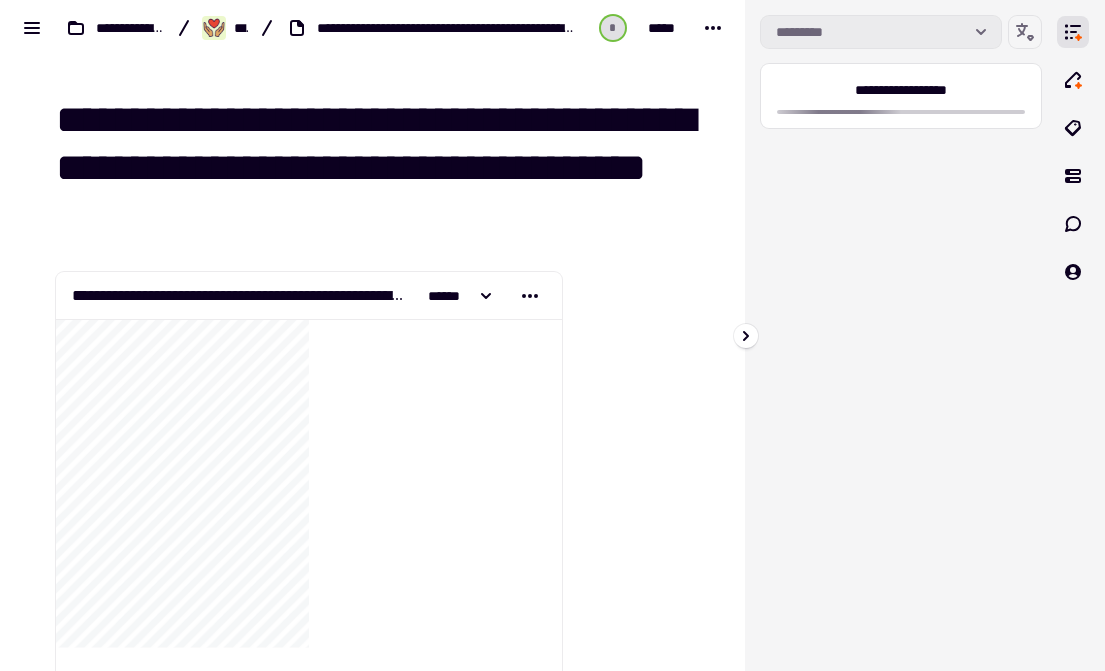 click 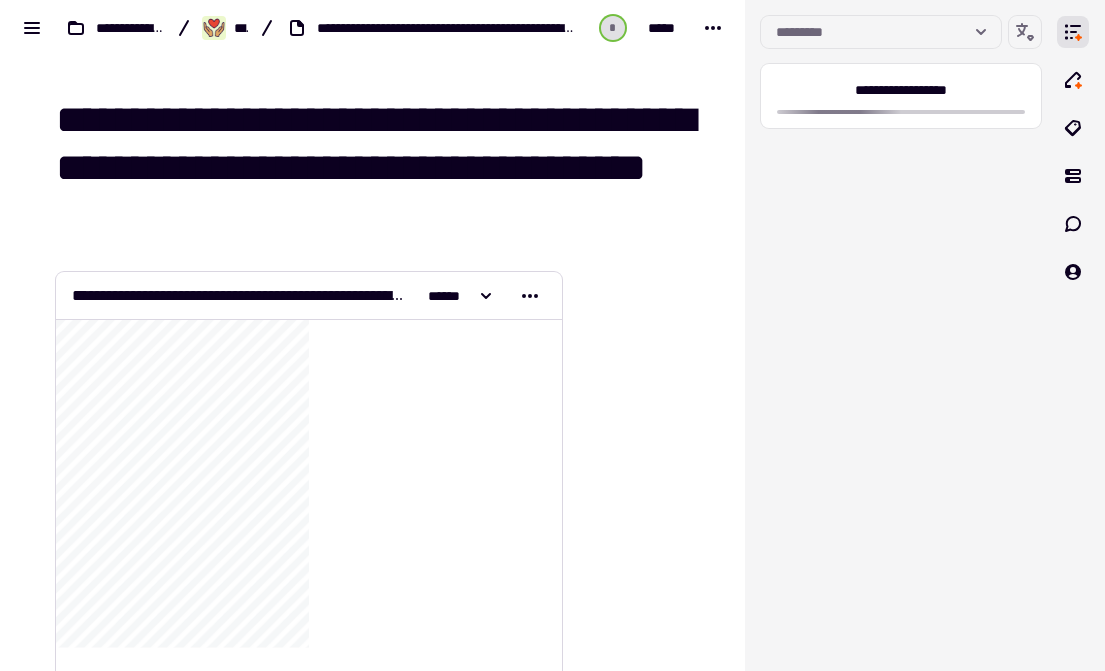 click on "**********" 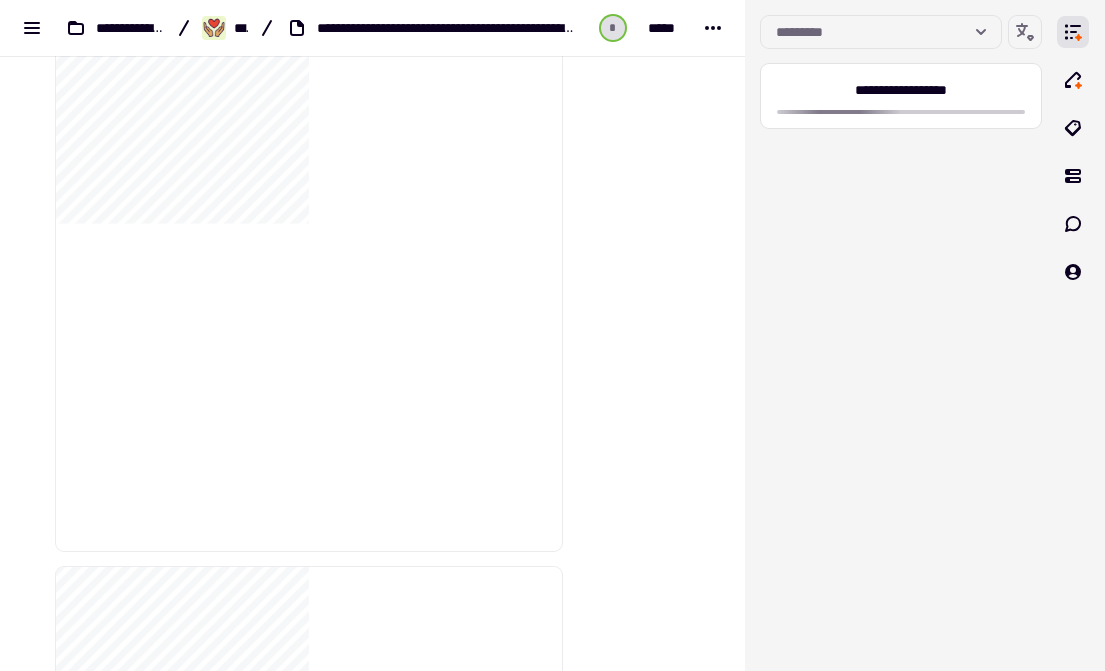 scroll, scrollTop: 34, scrollLeft: 0, axis: vertical 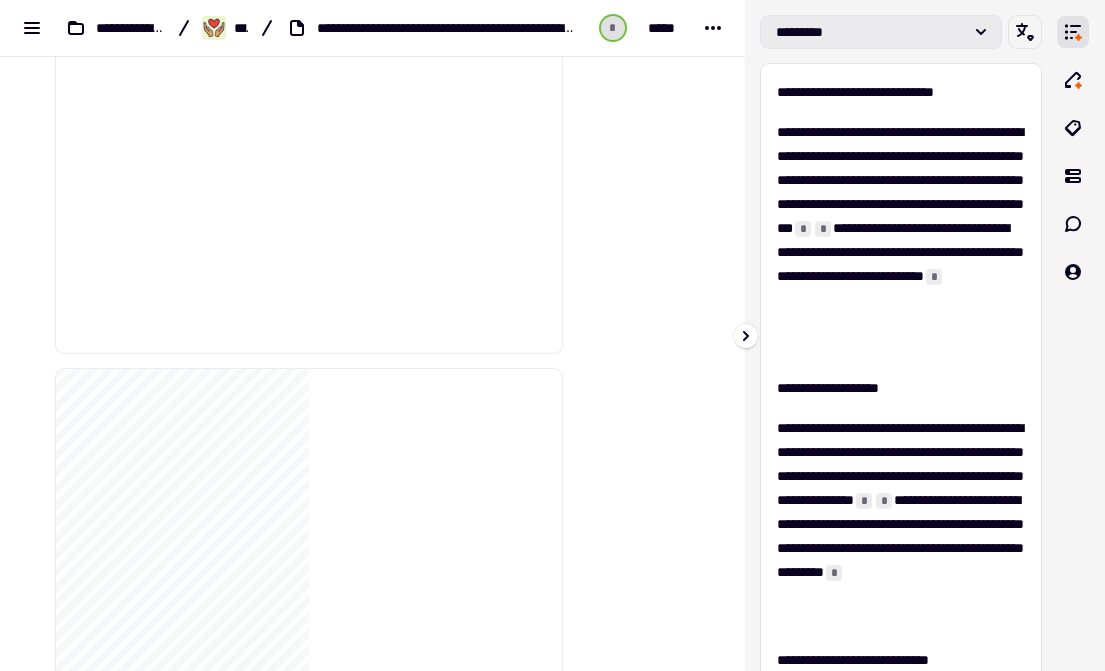 click on "*********" 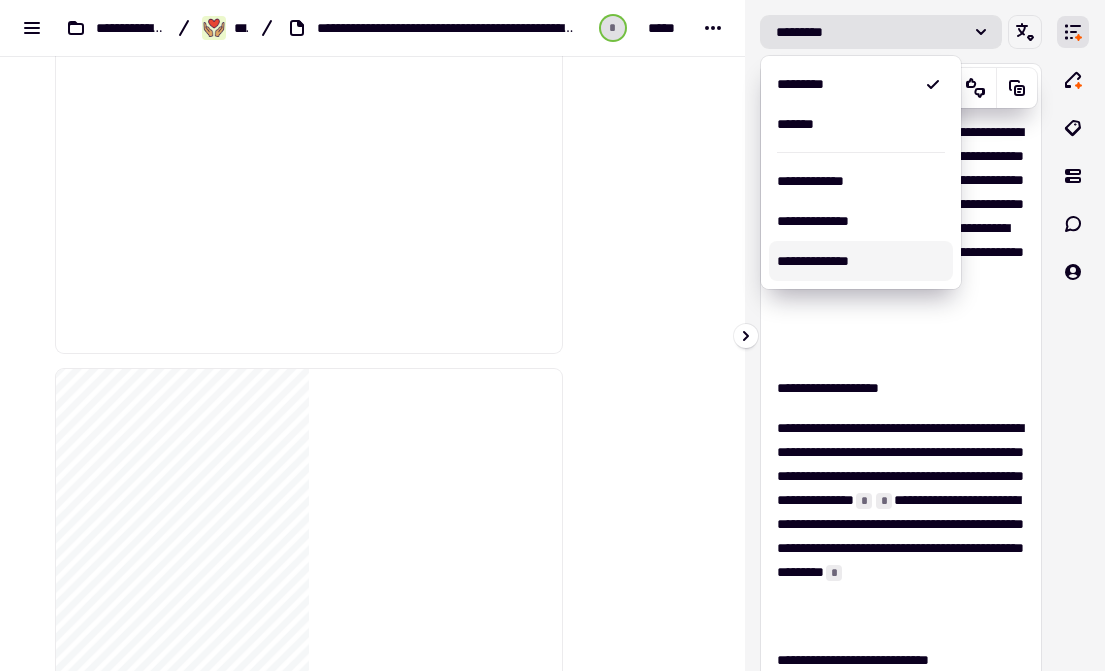 click on "**********" at bounding box center [901, 524] 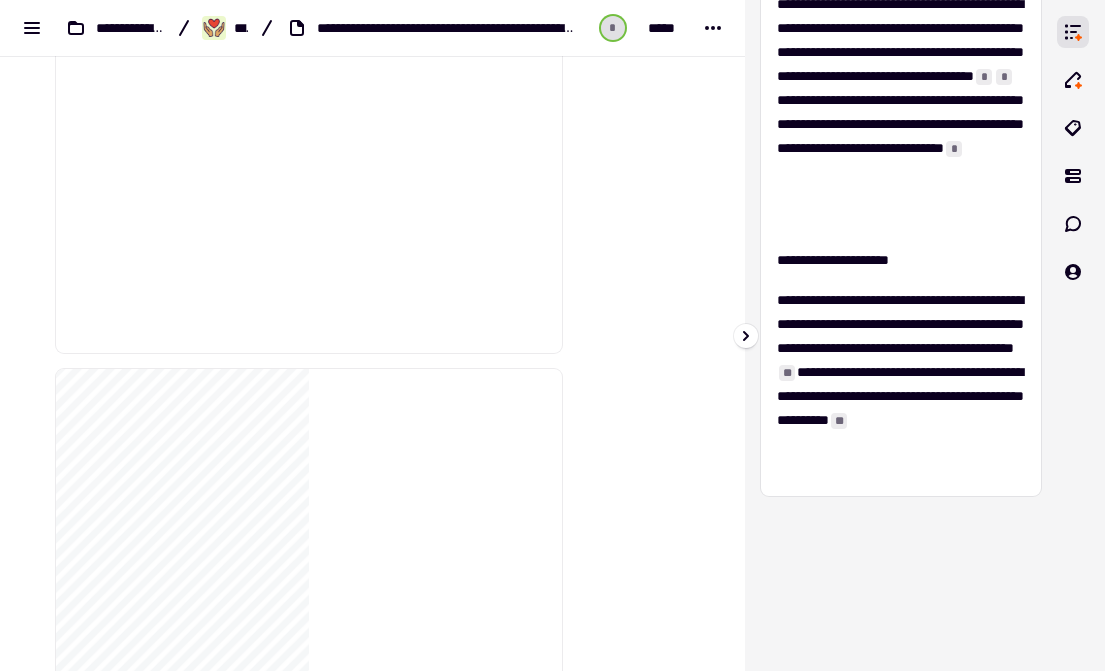 scroll, scrollTop: 728, scrollLeft: 0, axis: vertical 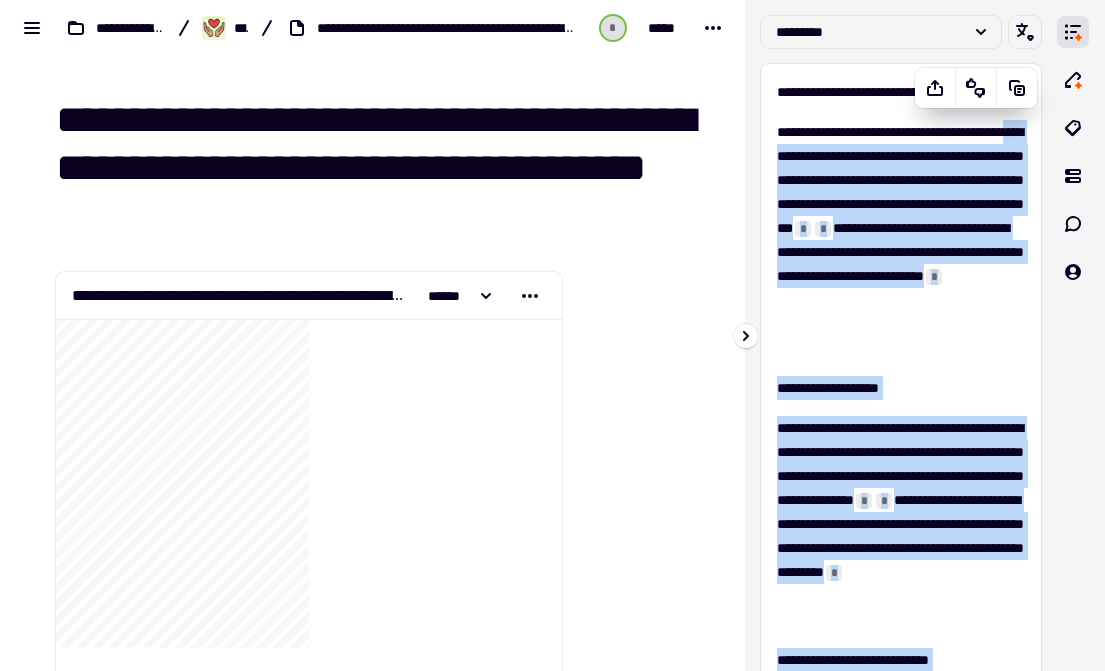 drag, startPoint x: 923, startPoint y: 458, endPoint x: 833, endPoint y: 163, distance: 308.4234 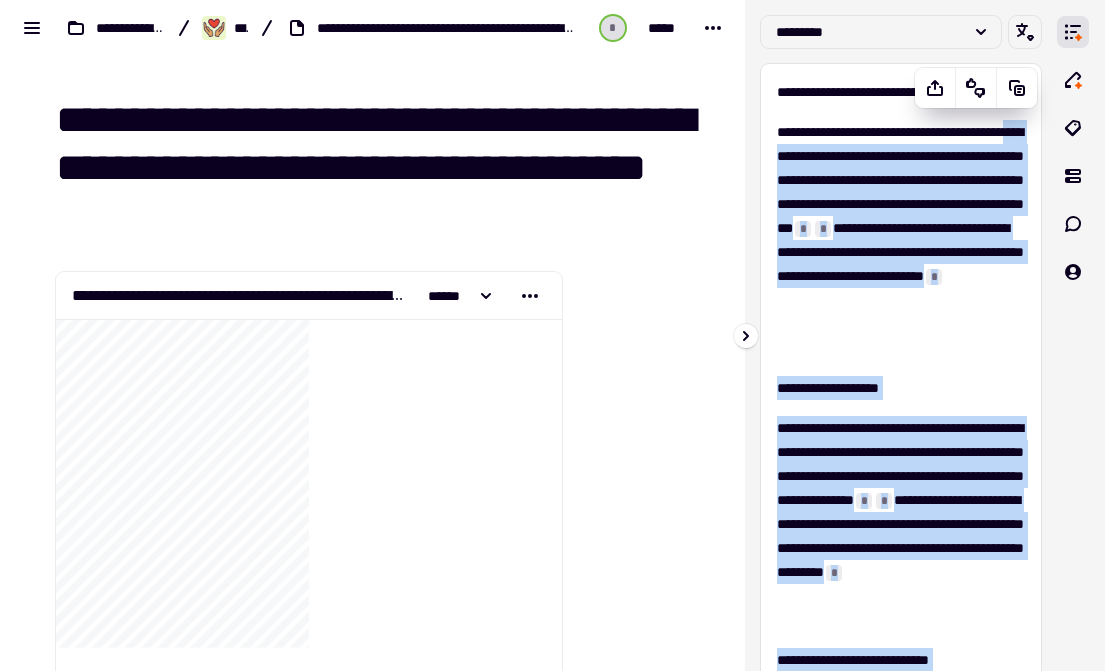 click on "**********" at bounding box center (901, 628) 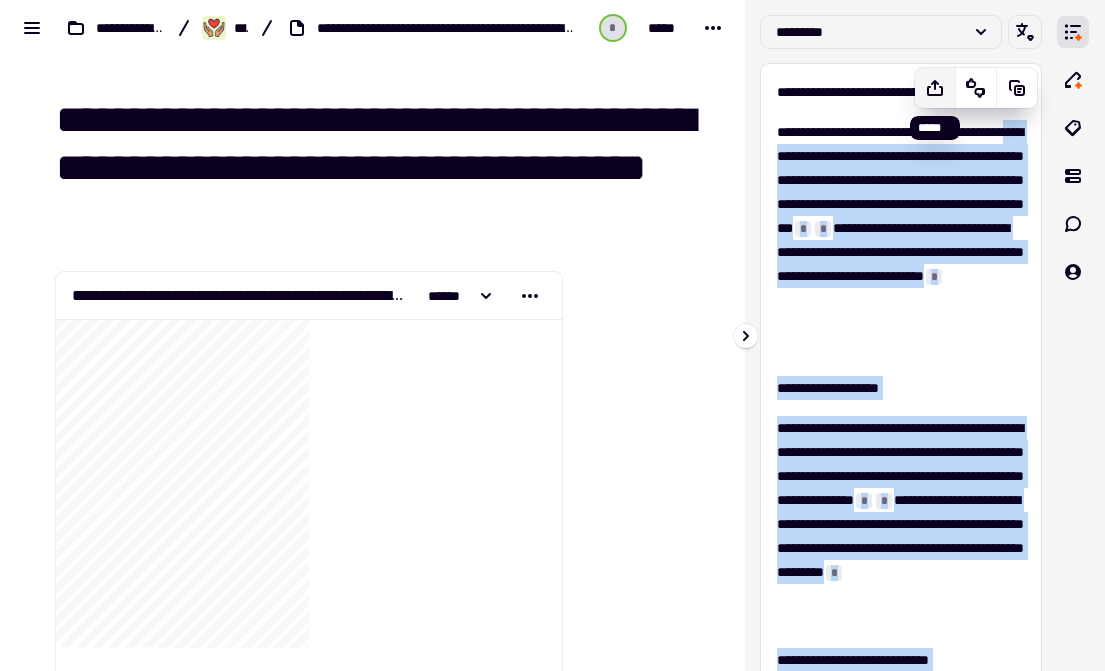click 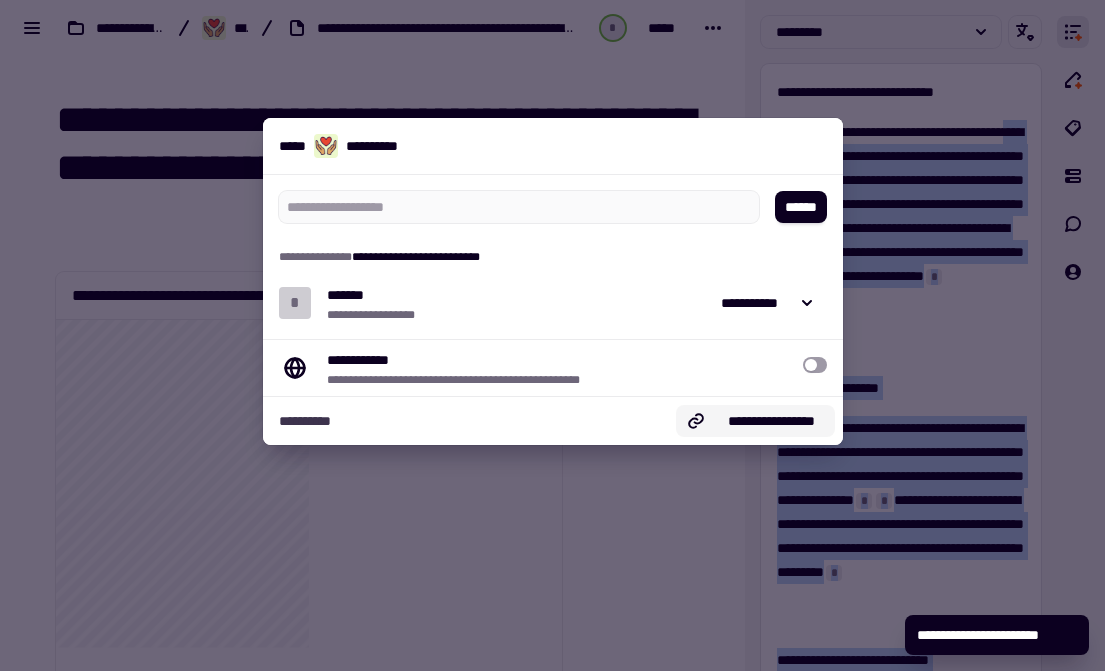 click on "**********" 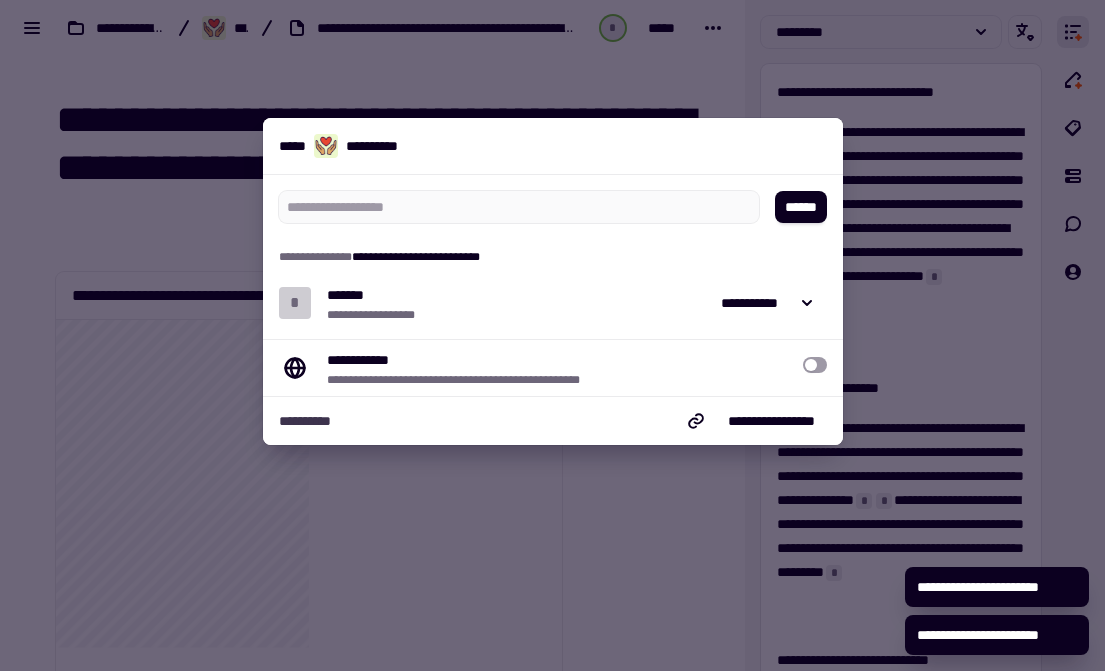 click at bounding box center [552, 335] 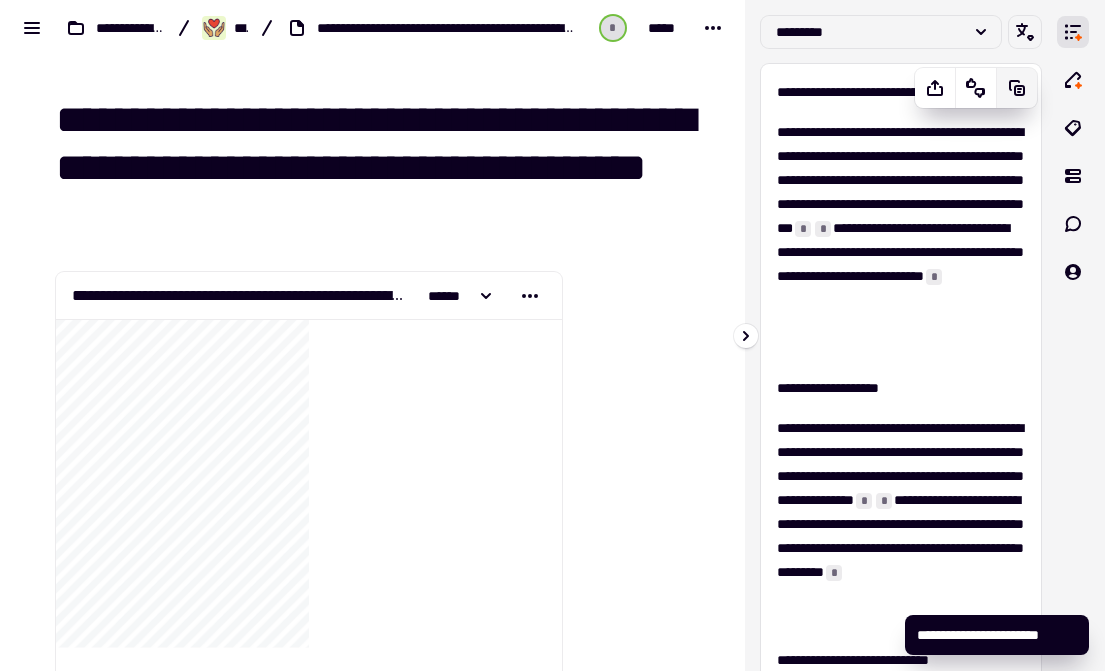 click 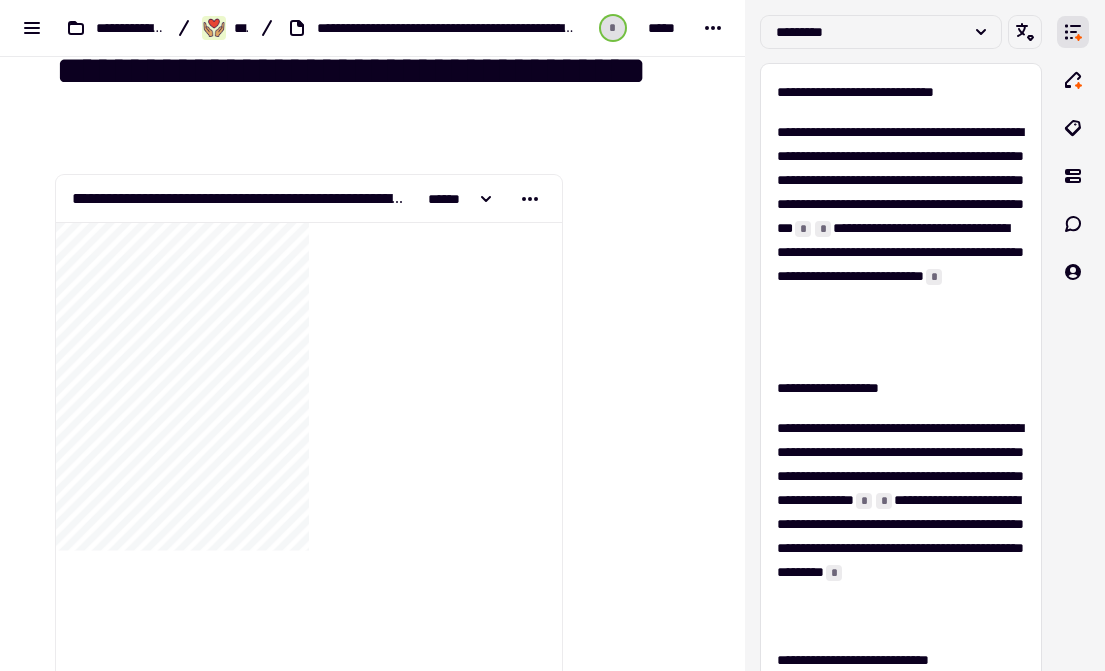 scroll, scrollTop: 100, scrollLeft: 0, axis: vertical 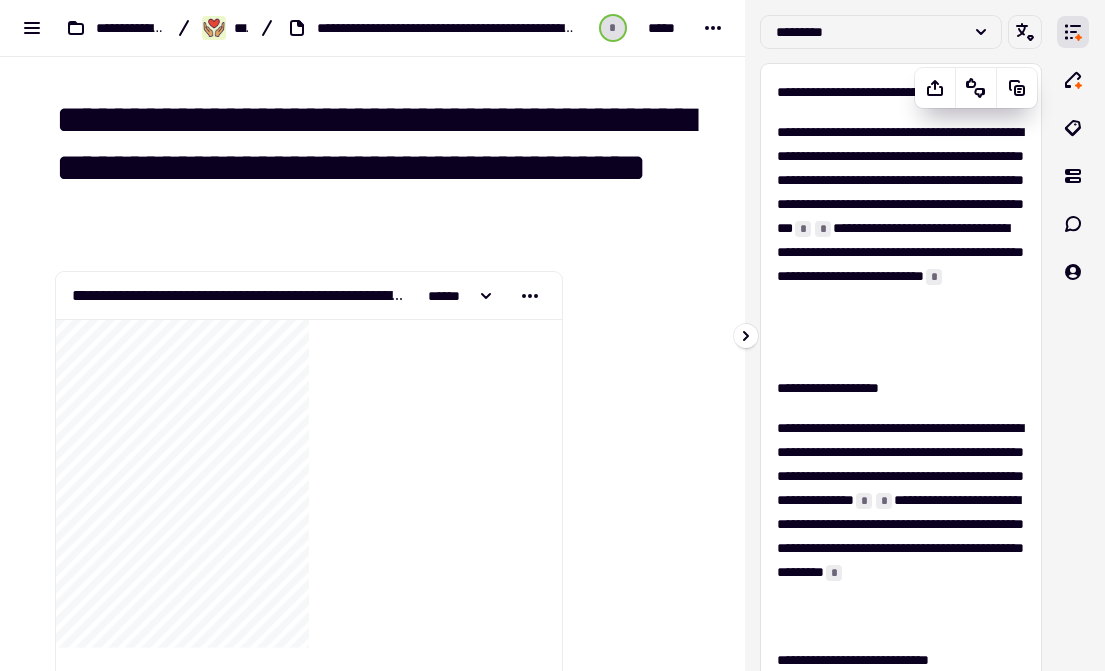 click on "**********" at bounding box center [901, 240] 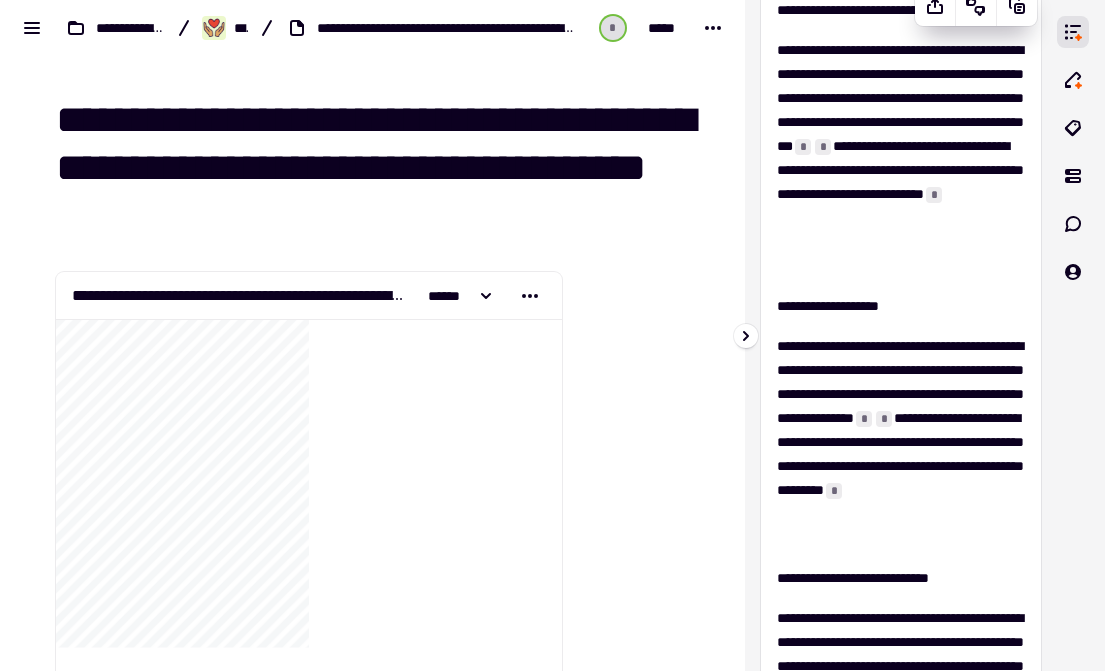 scroll, scrollTop: 240, scrollLeft: 0, axis: vertical 